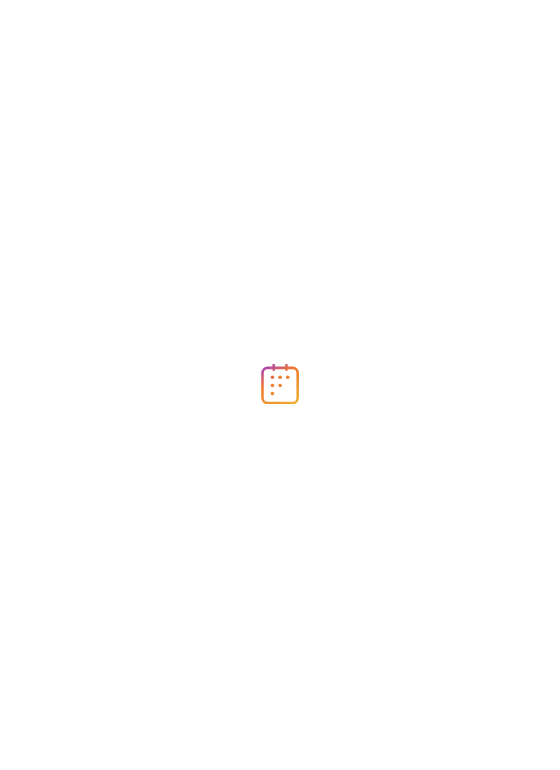 scroll, scrollTop: 0, scrollLeft: 0, axis: both 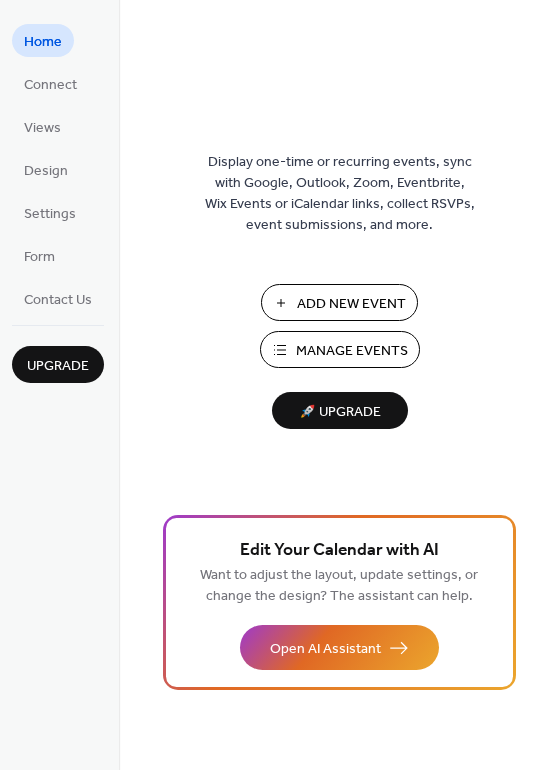 click on "Manage Events" at bounding box center [352, 351] 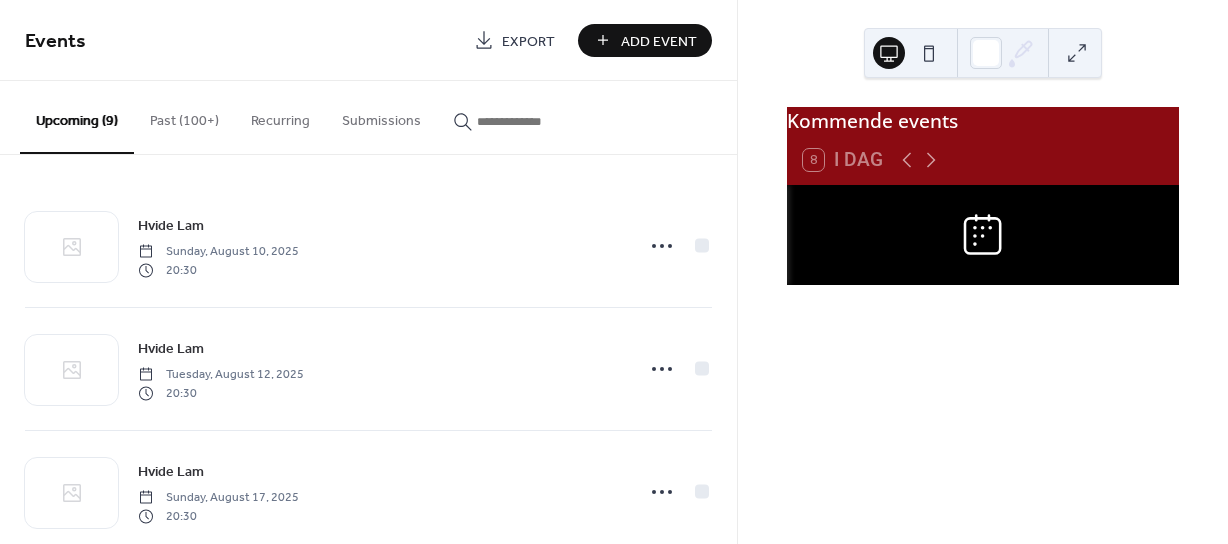 scroll, scrollTop: 0, scrollLeft: 0, axis: both 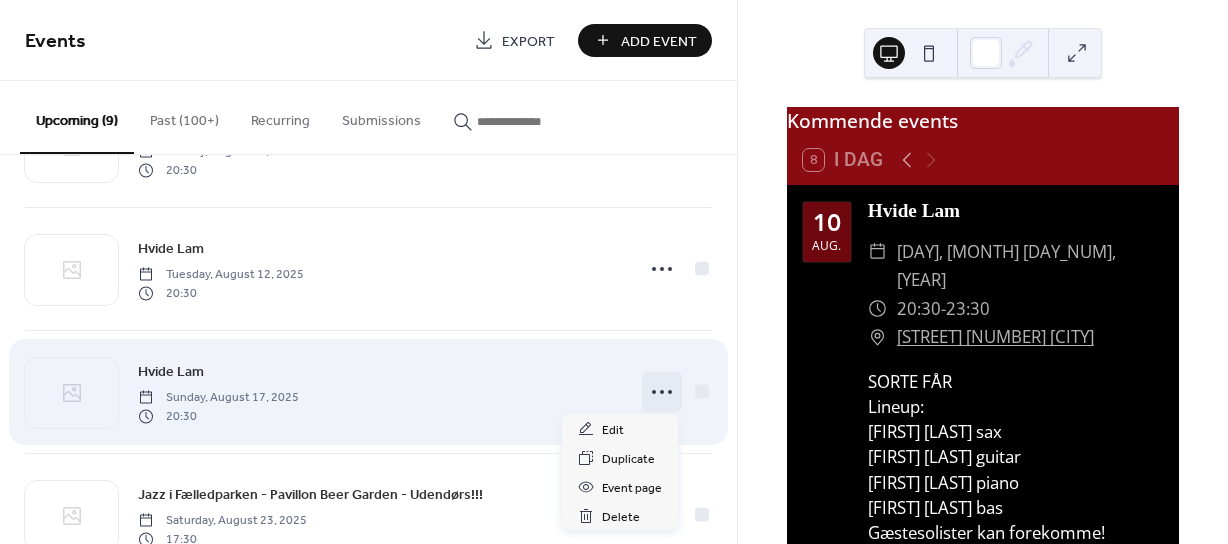 click 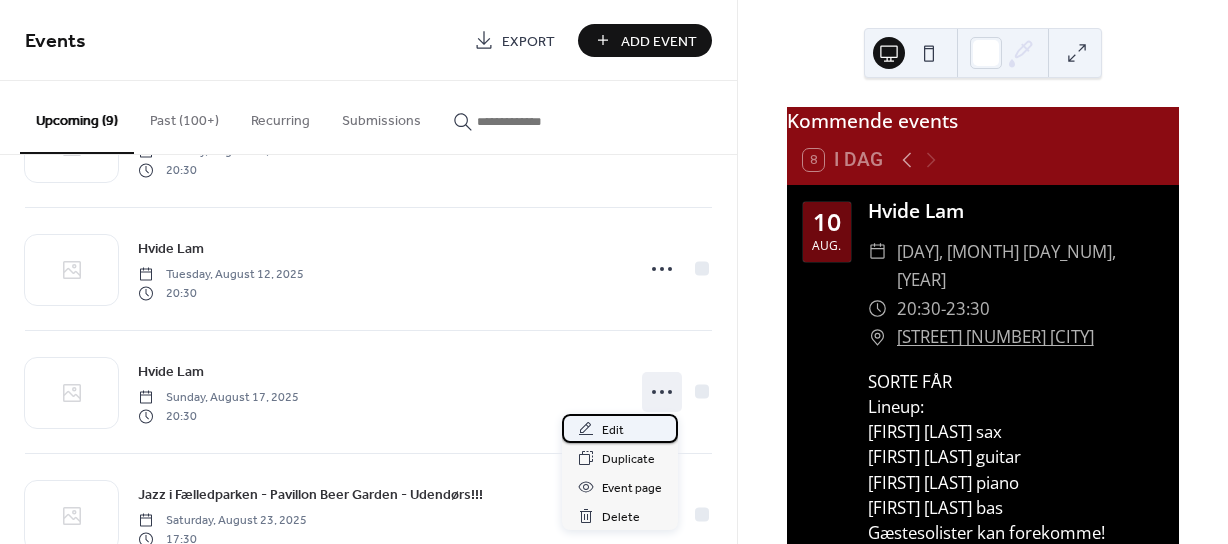 click on "Edit" at bounding box center (613, 430) 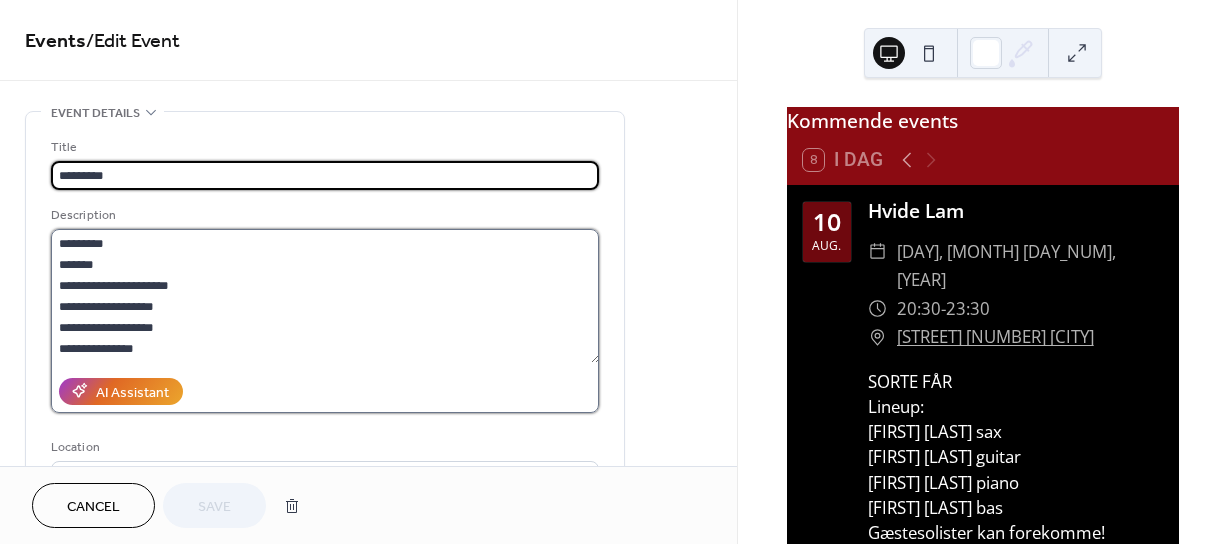 click on "**********" at bounding box center (325, 296) 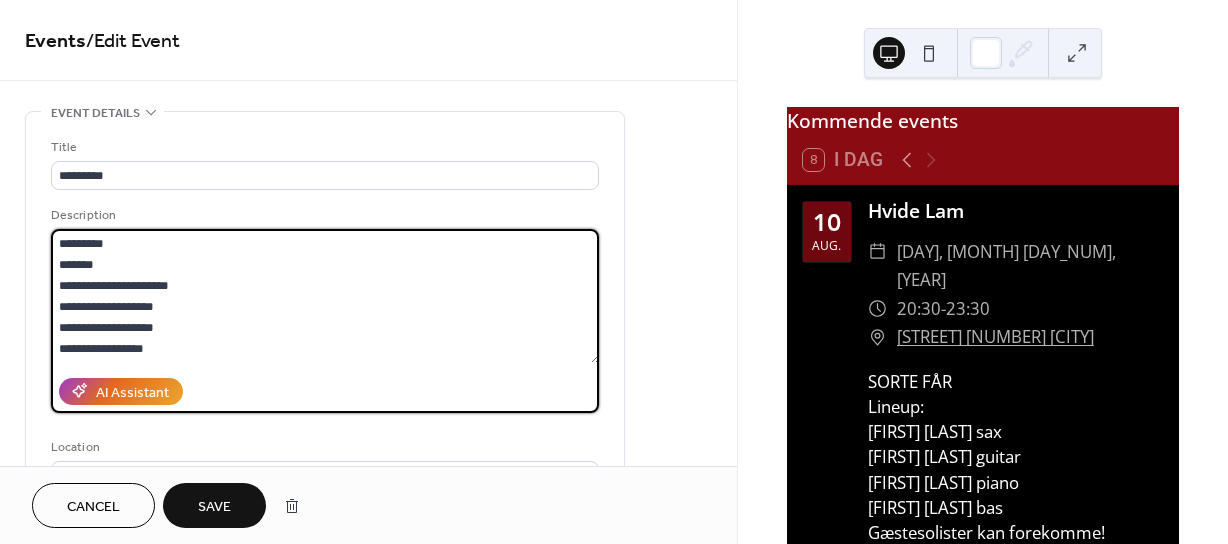 click on "**********" at bounding box center (325, 296) 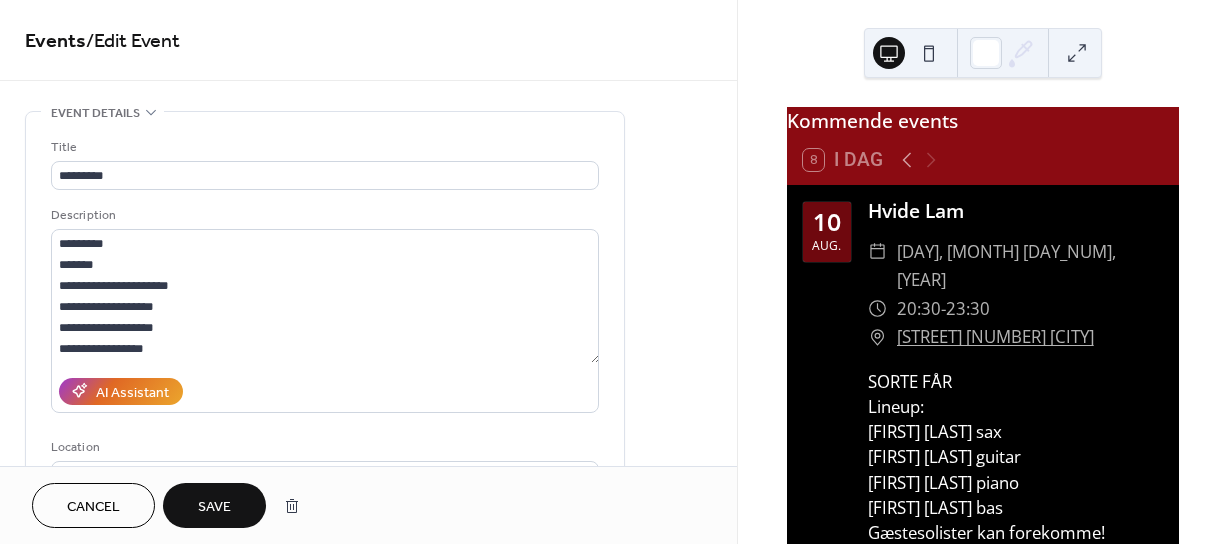 click on "Save" at bounding box center (214, 507) 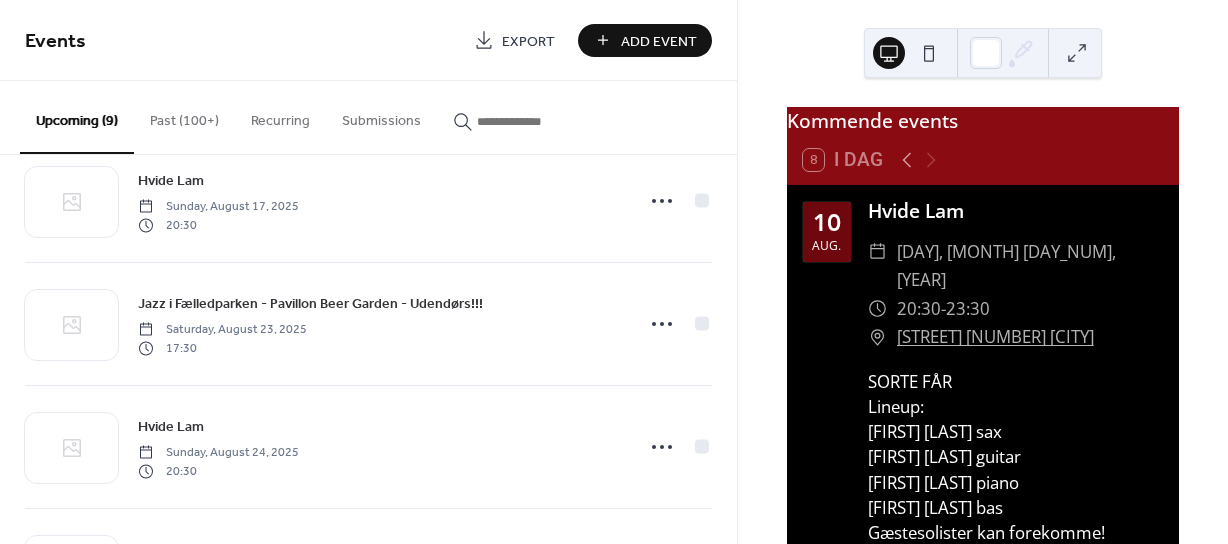 scroll, scrollTop: 300, scrollLeft: 0, axis: vertical 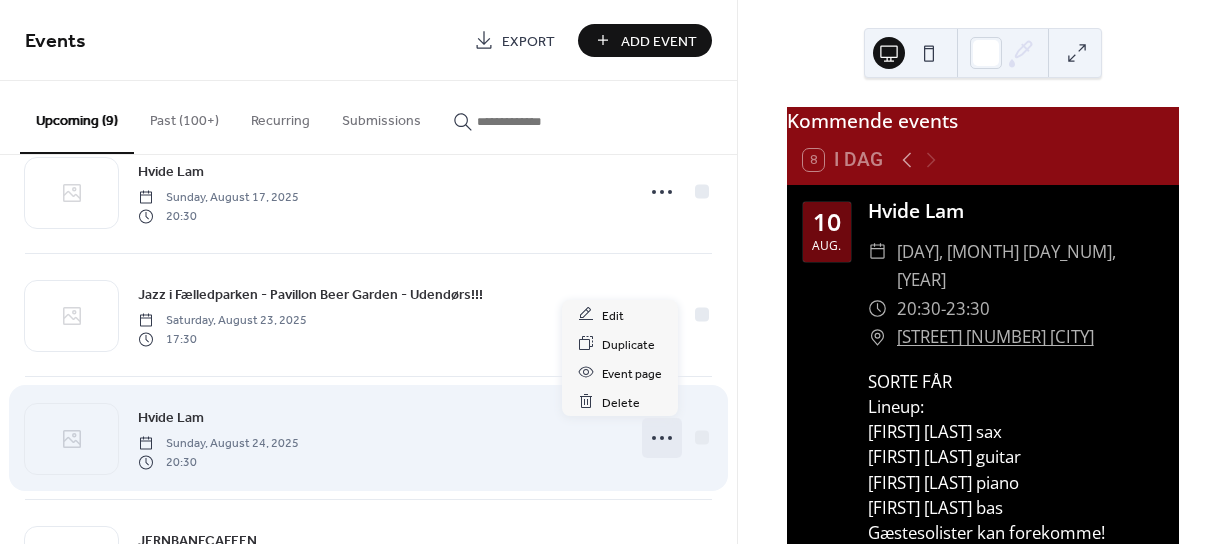 click 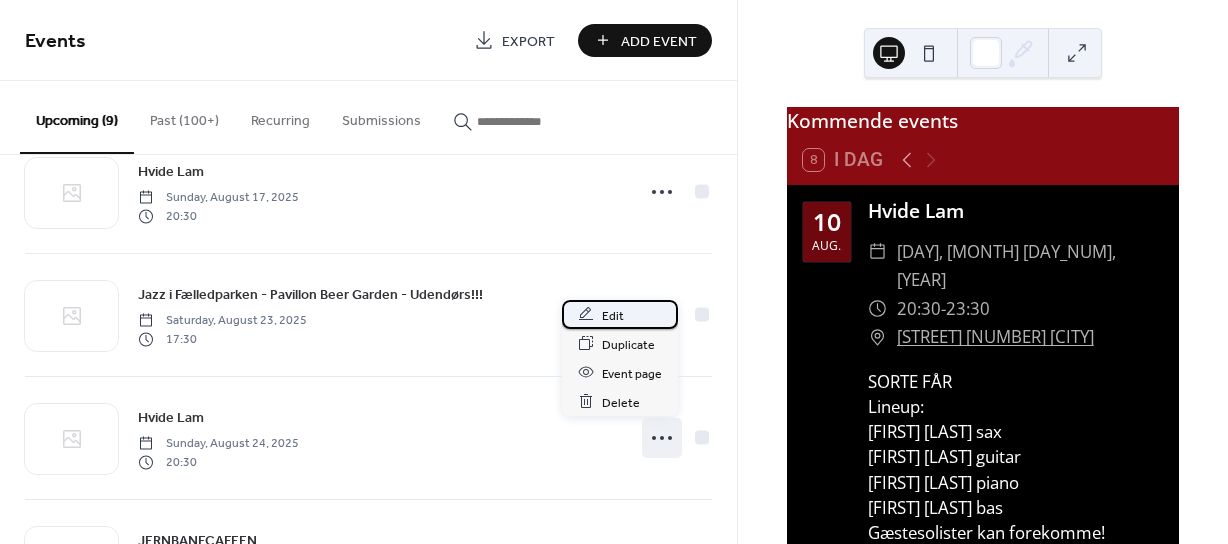 click on "Edit" at bounding box center (613, 315) 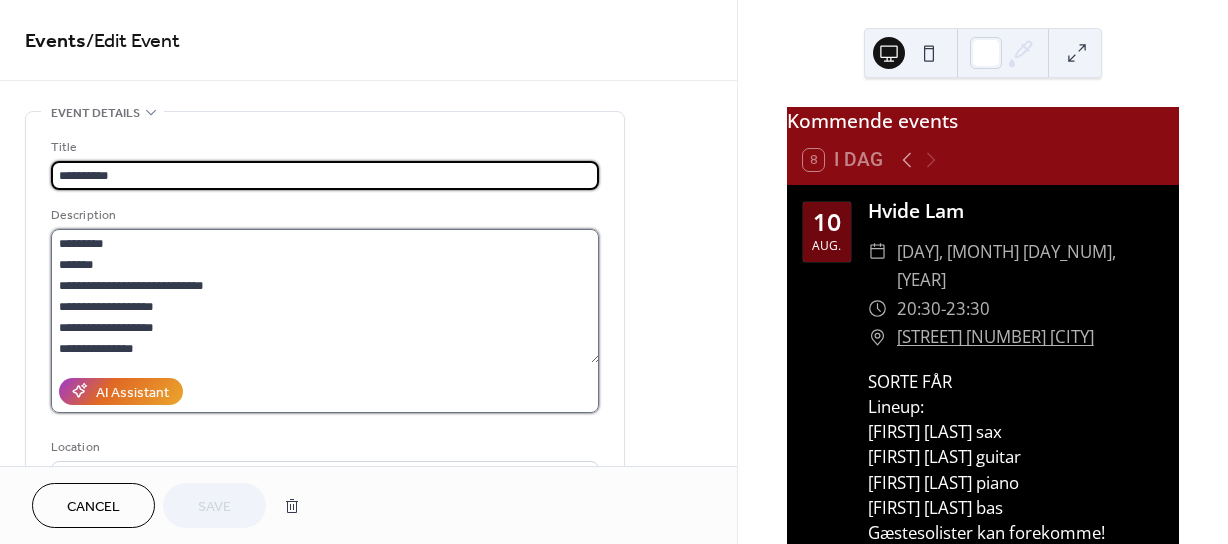 click on "**********" at bounding box center [325, 296] 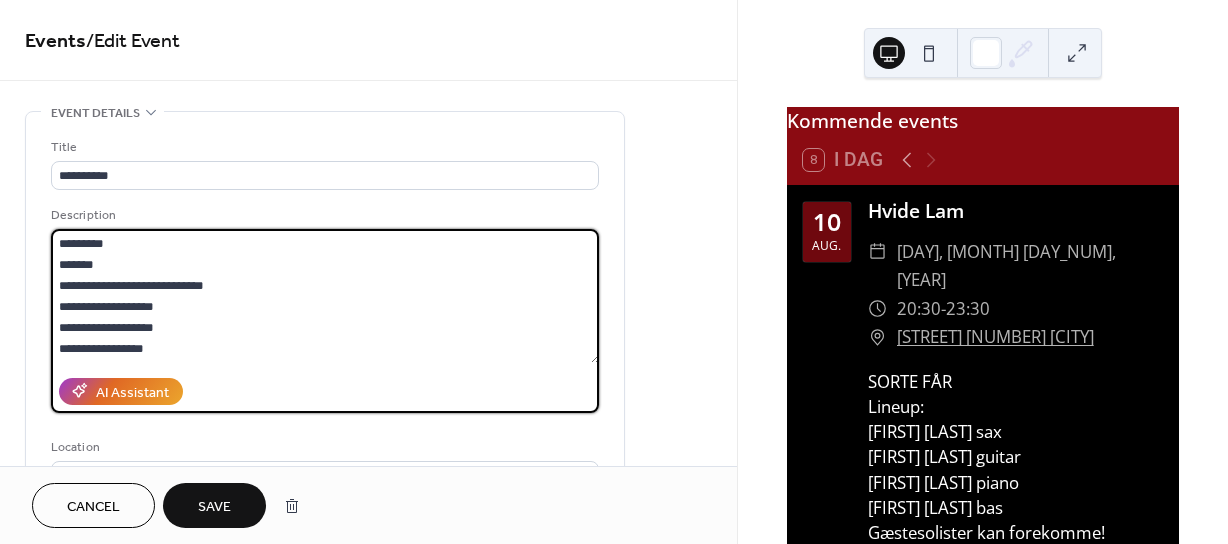 type on "**********" 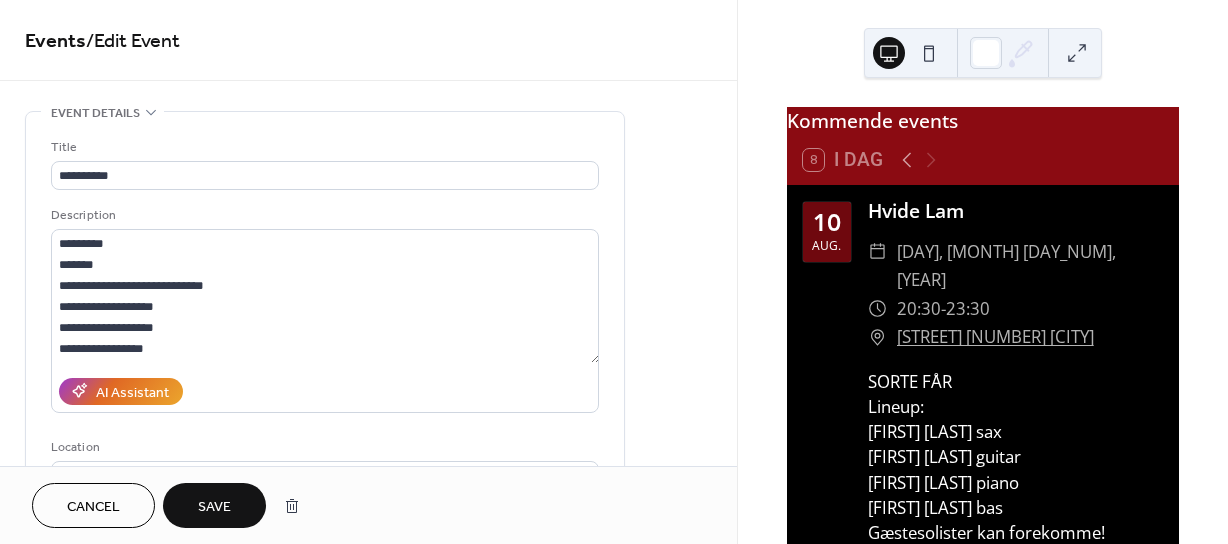 click on "Save" at bounding box center (214, 505) 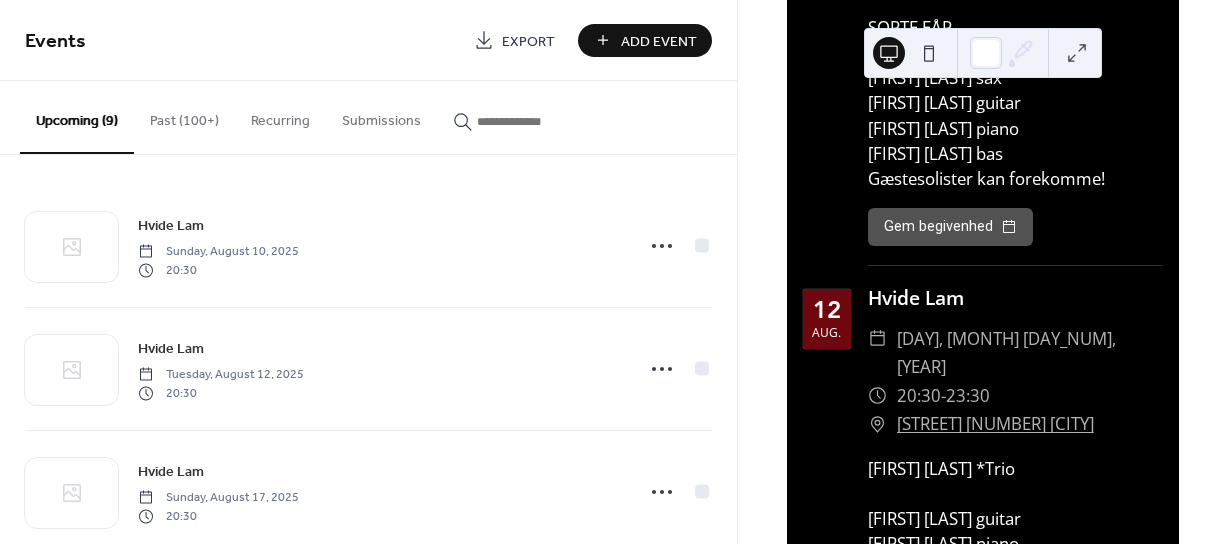 scroll, scrollTop: 400, scrollLeft: 0, axis: vertical 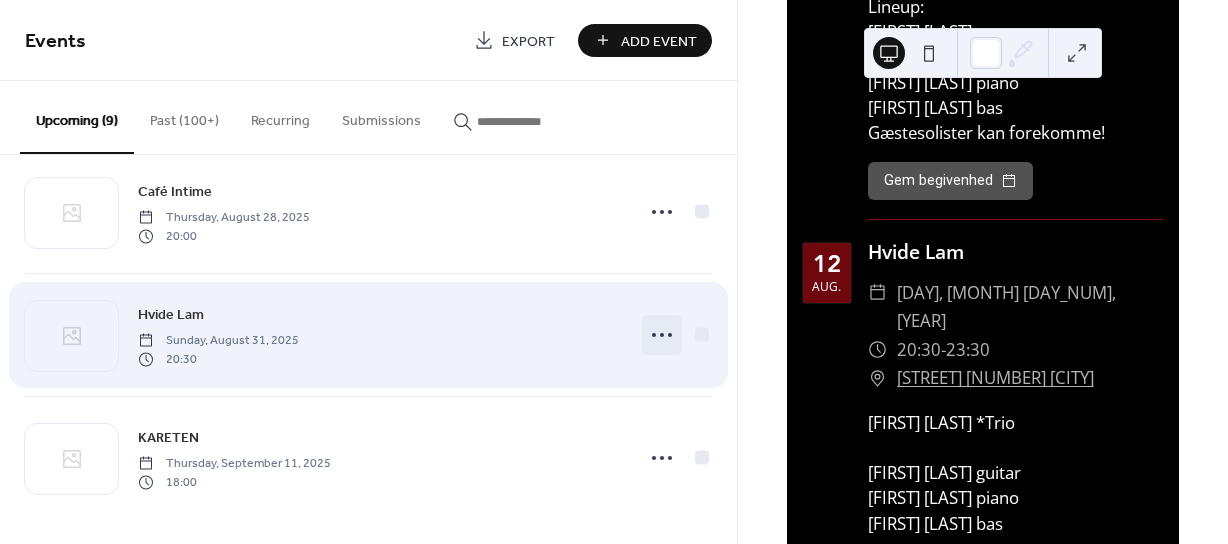 click 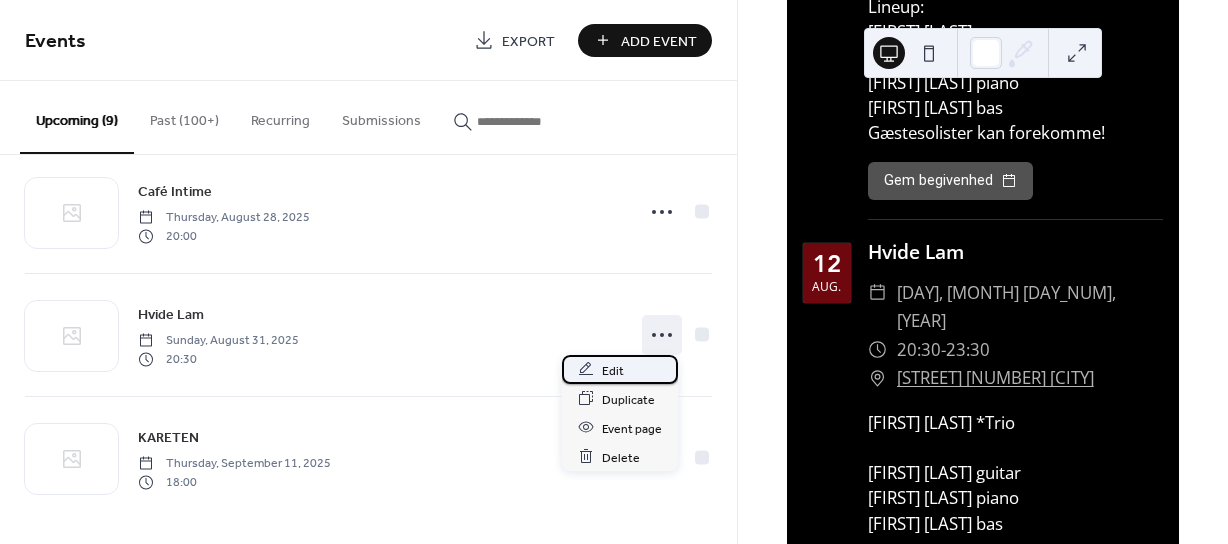 click on "Edit" at bounding box center [613, 370] 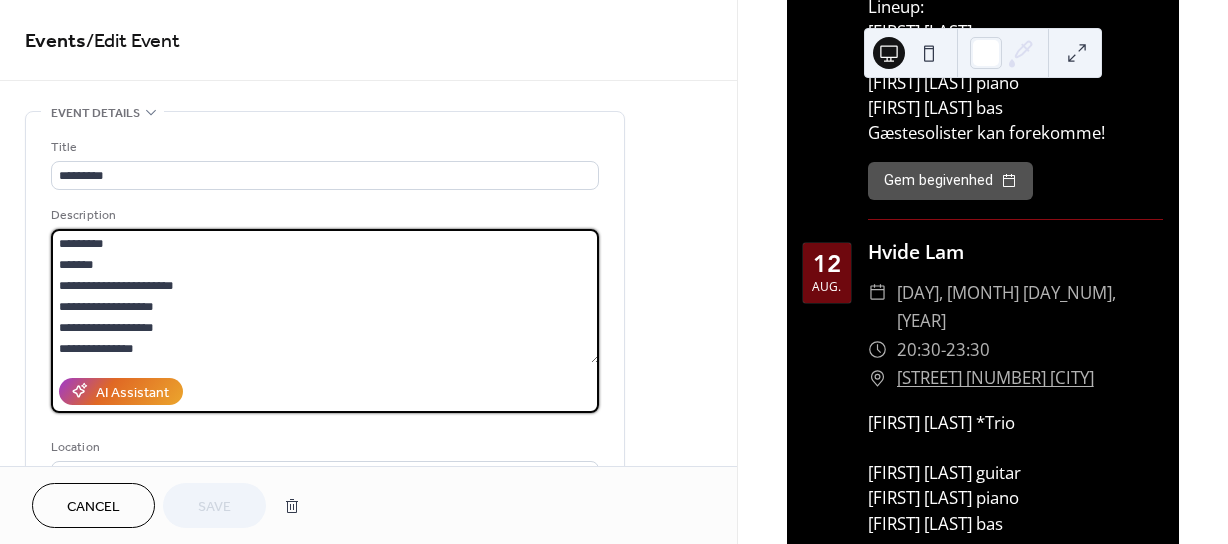 click on "**********" at bounding box center (325, 296) 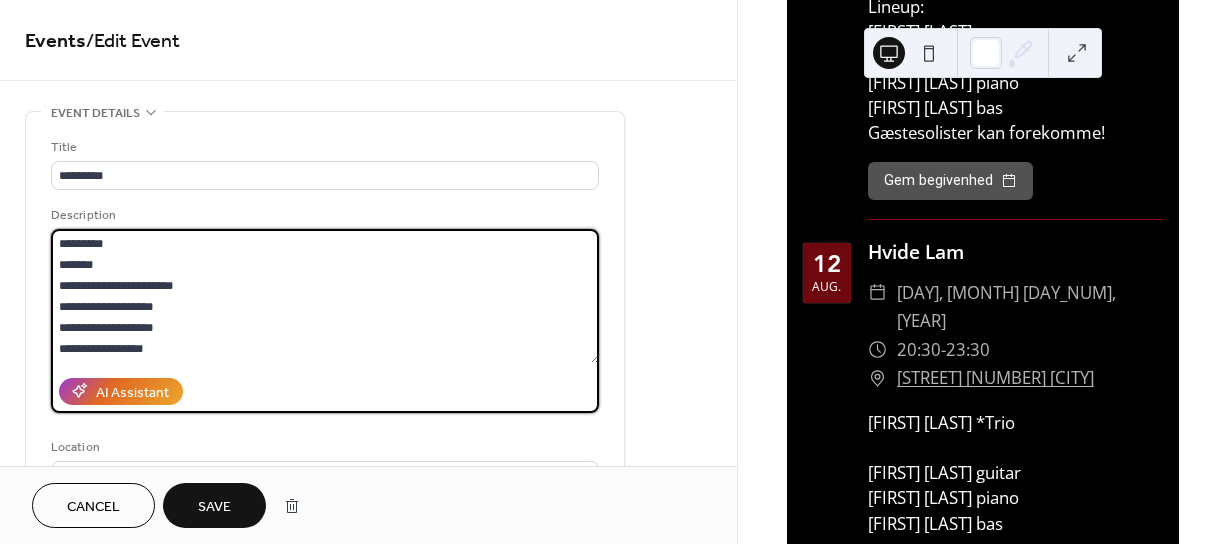 type on "**********" 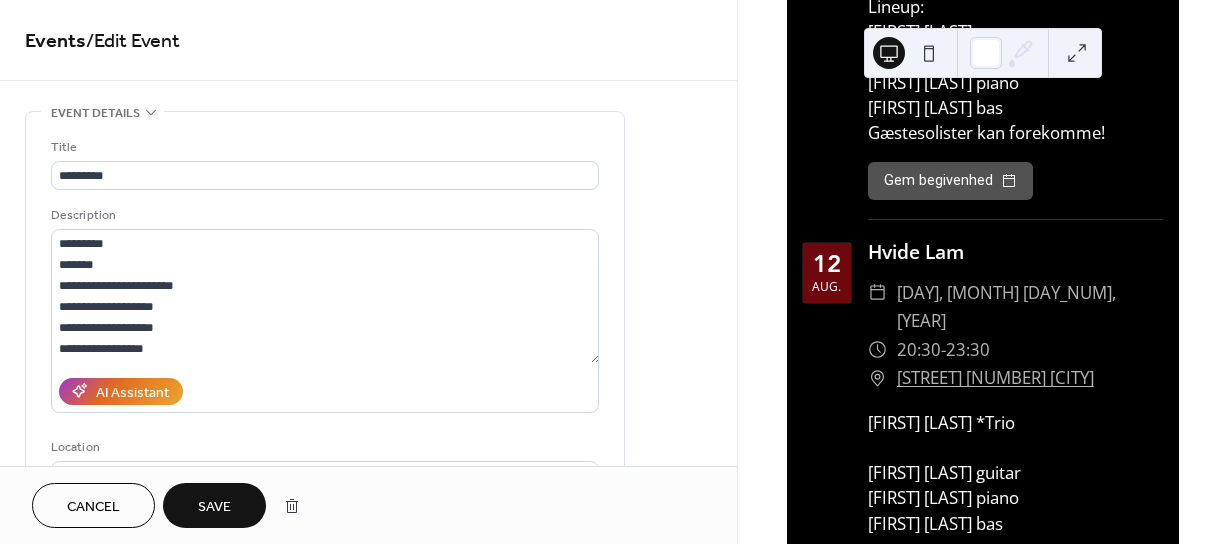 click on "Save" at bounding box center [214, 507] 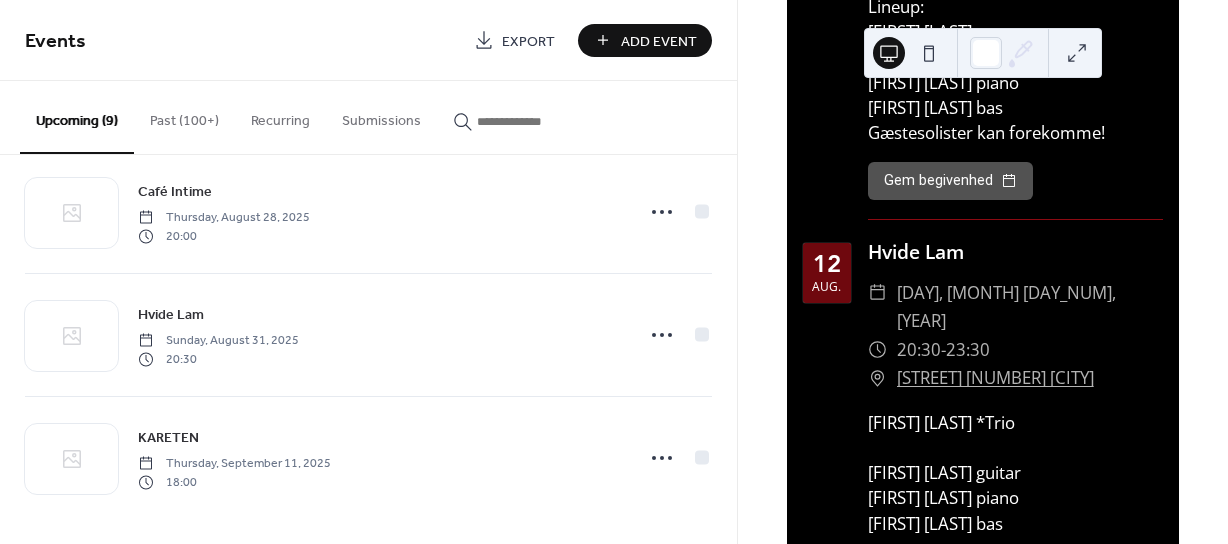 scroll, scrollTop: 772, scrollLeft: 0, axis: vertical 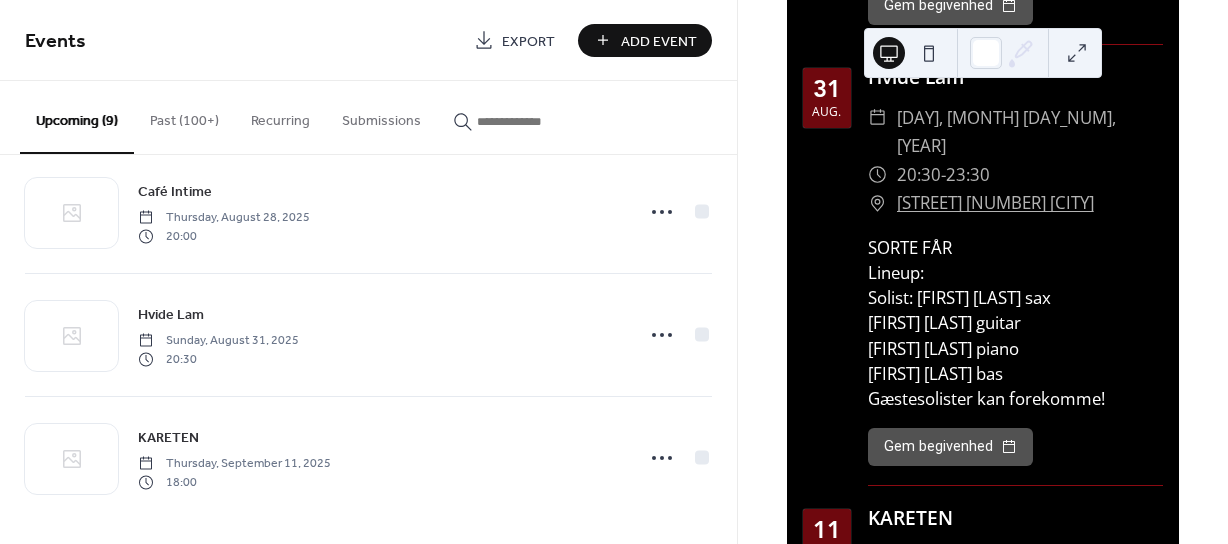 click on "Past (100+)" at bounding box center [184, 116] 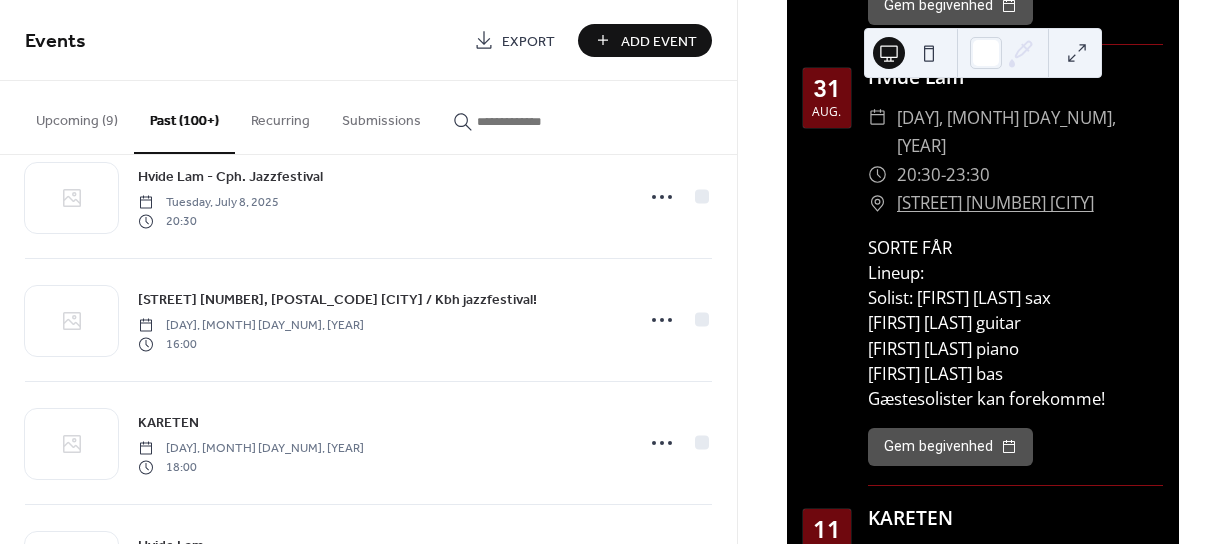 scroll, scrollTop: 1400, scrollLeft: 0, axis: vertical 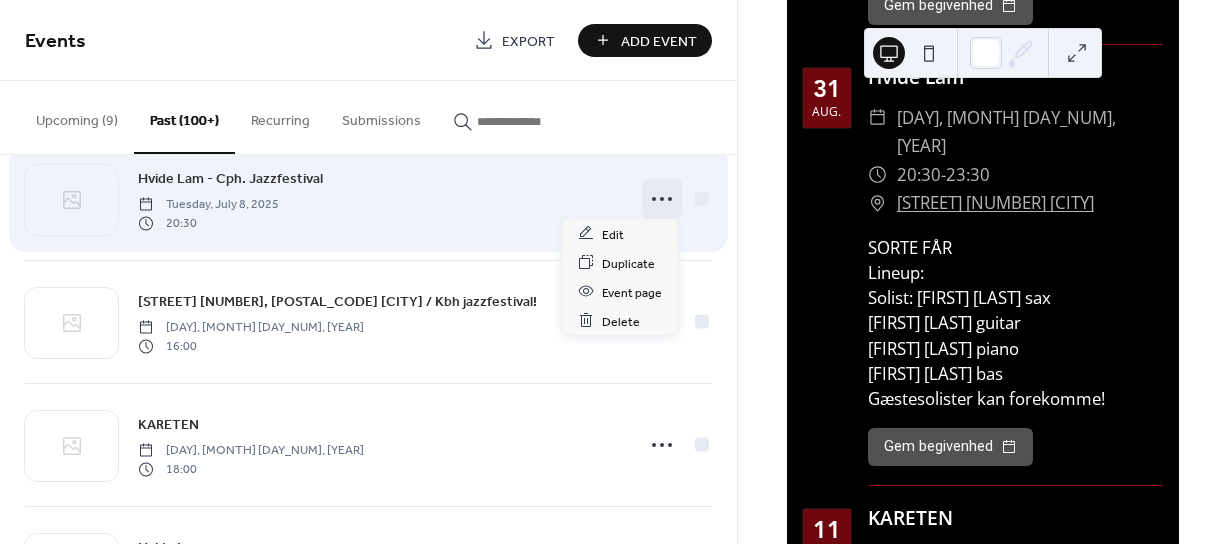click 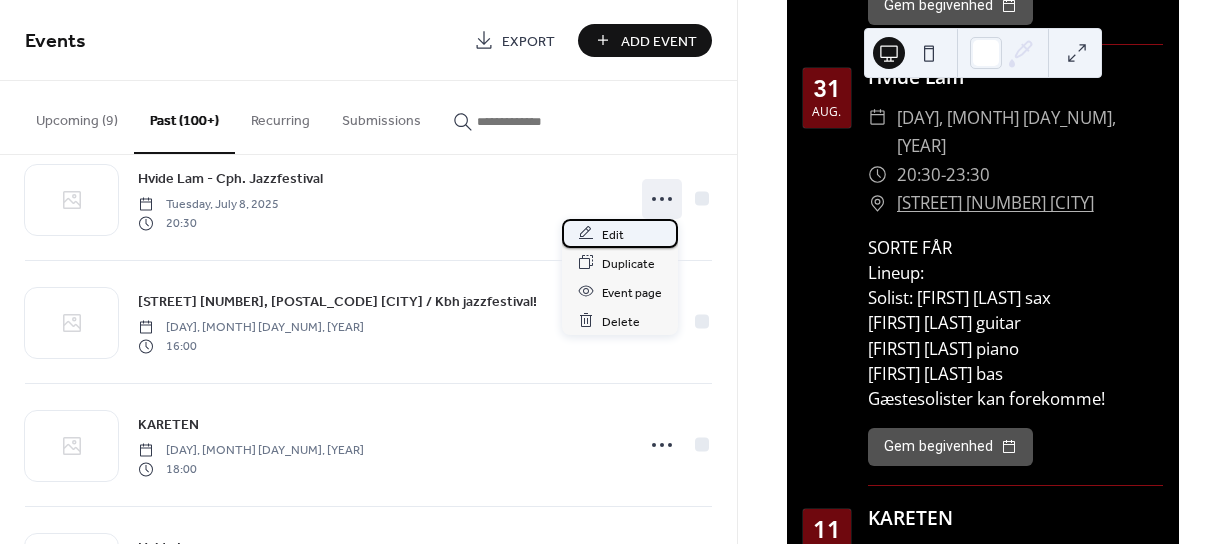 click on "Edit" at bounding box center [620, 233] 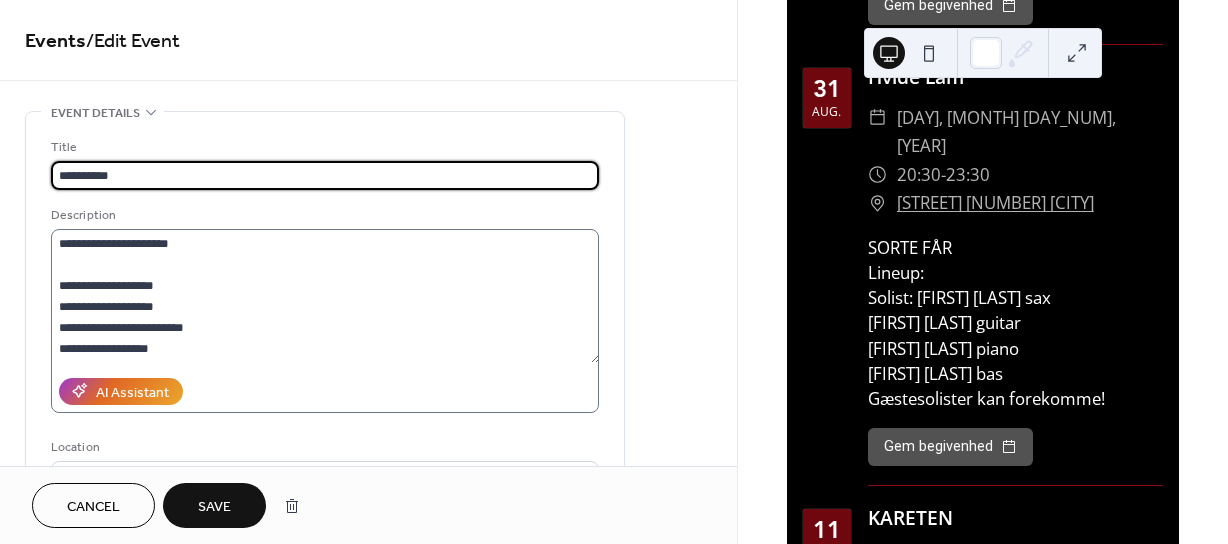 type on "*********" 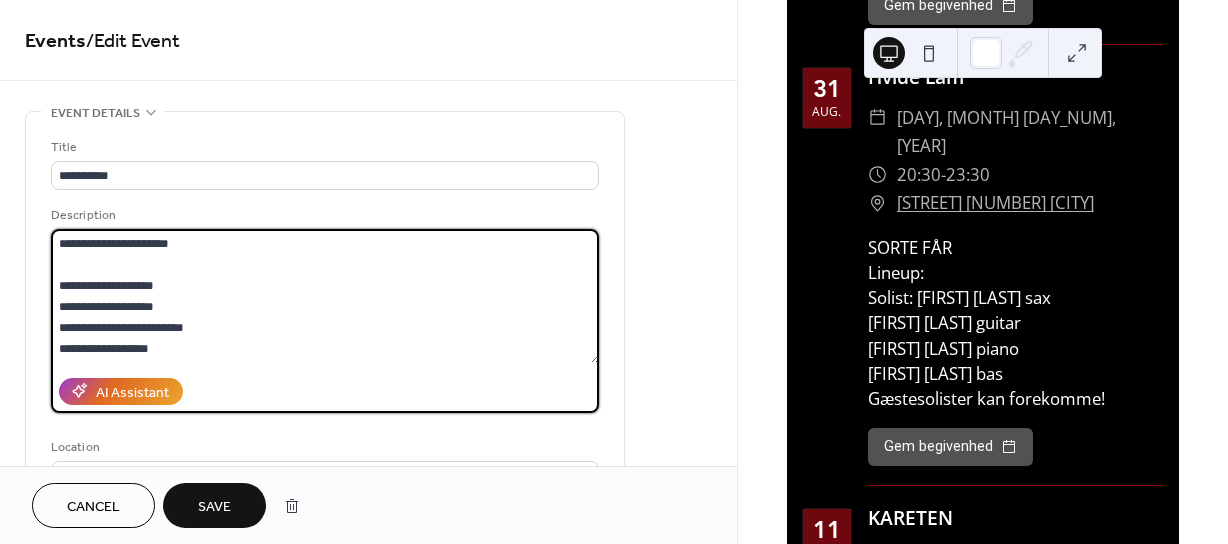 click on "**********" at bounding box center [325, 296] 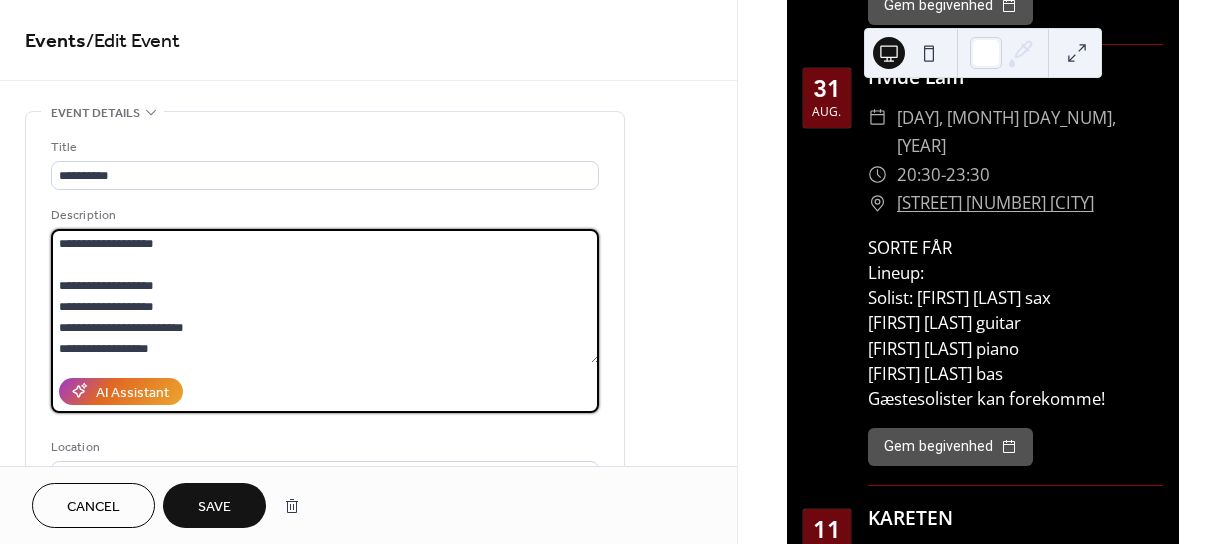 click on "**********" at bounding box center (325, 296) 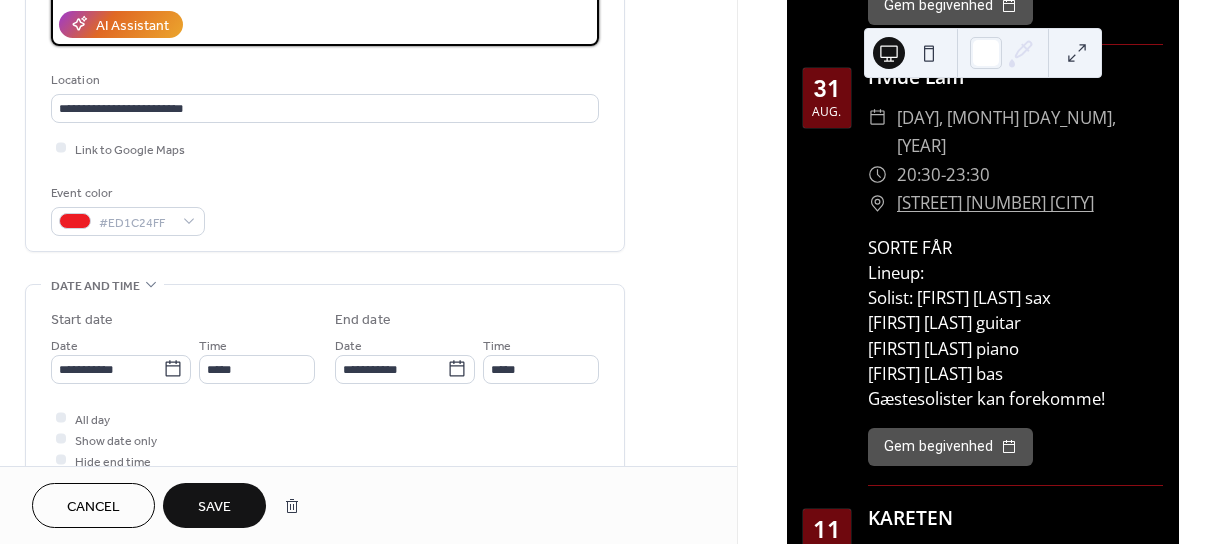 scroll, scrollTop: 400, scrollLeft: 0, axis: vertical 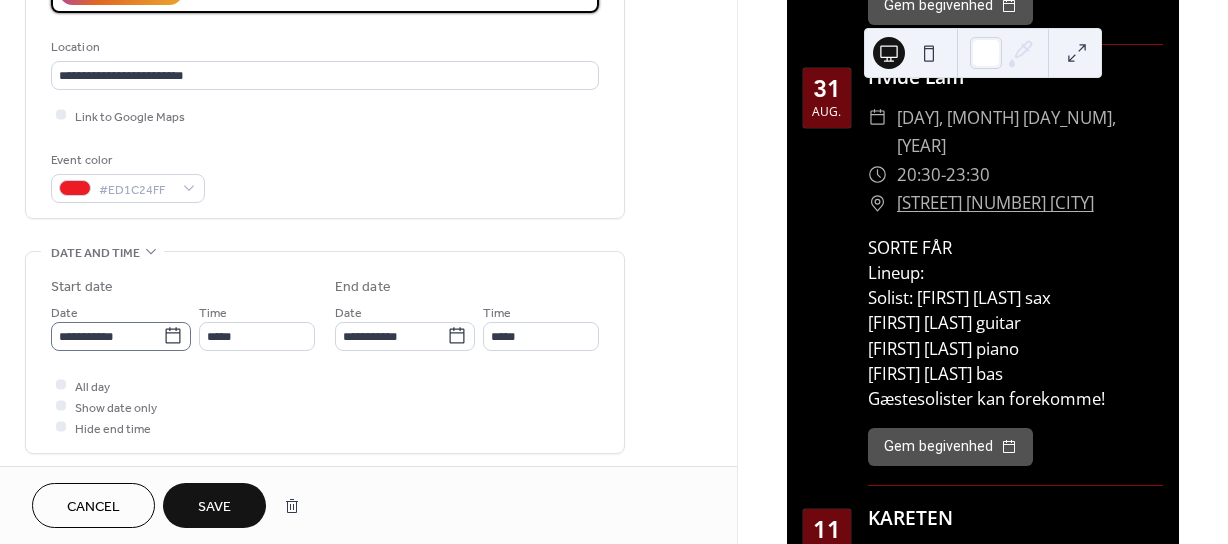 type on "**********" 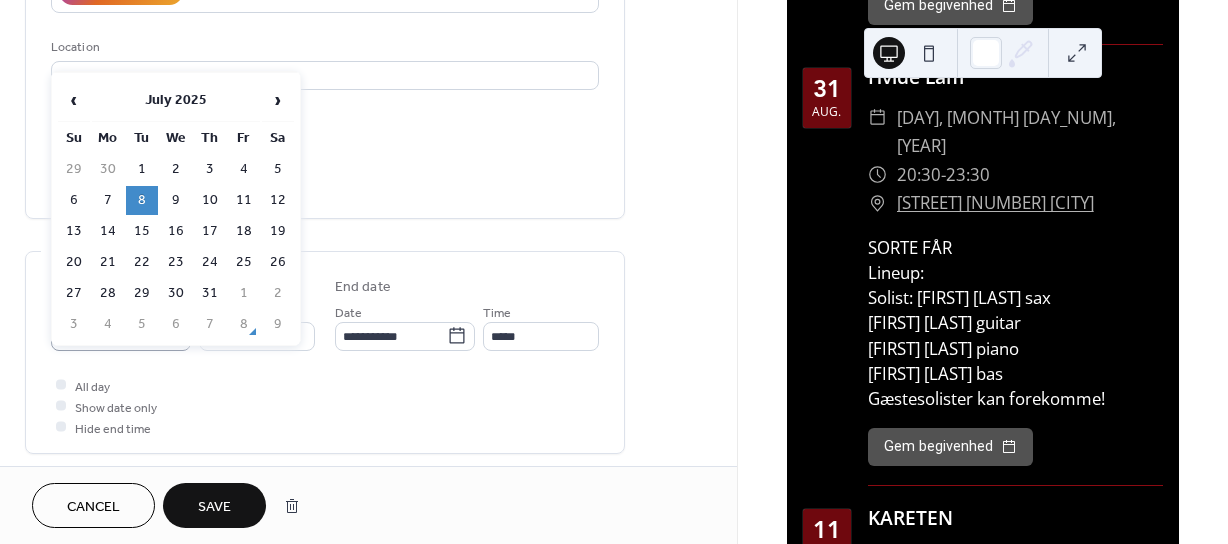 click 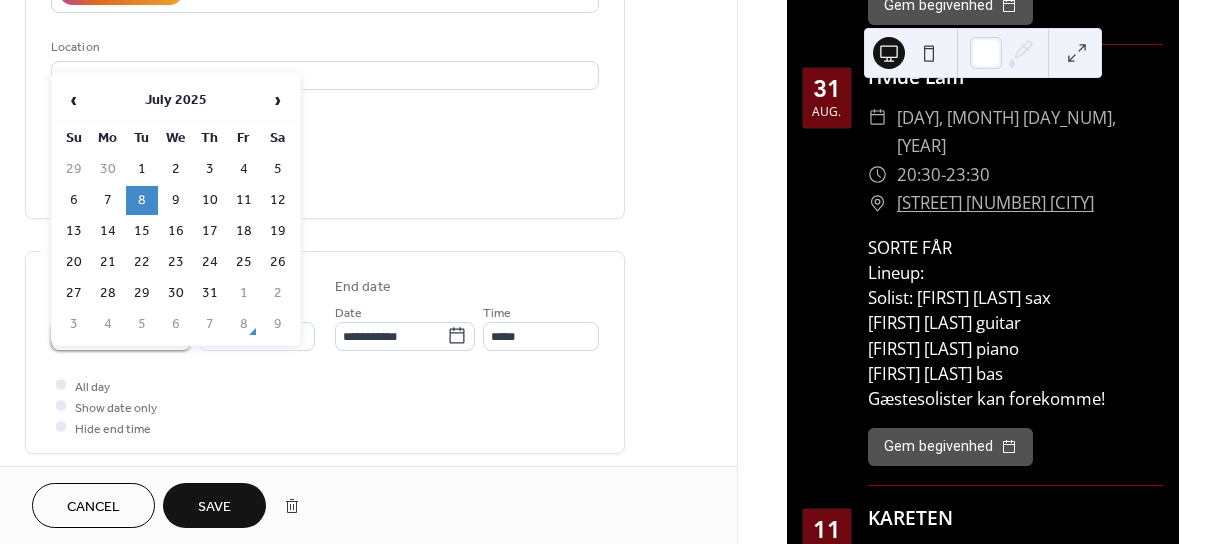 click on "**********" at bounding box center (107, 336) 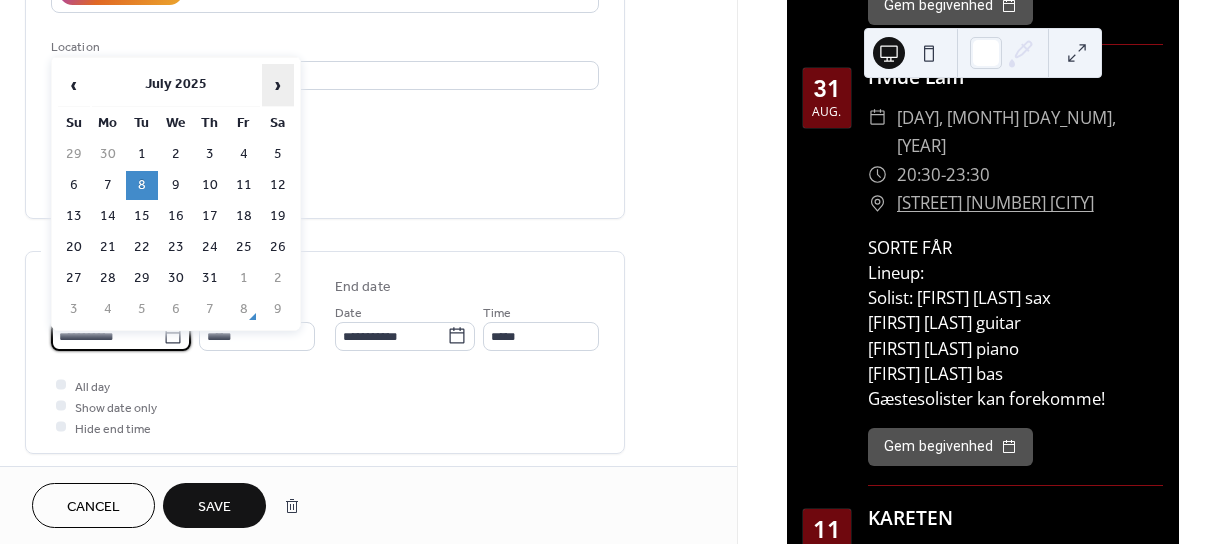 click on "›" at bounding box center (278, 85) 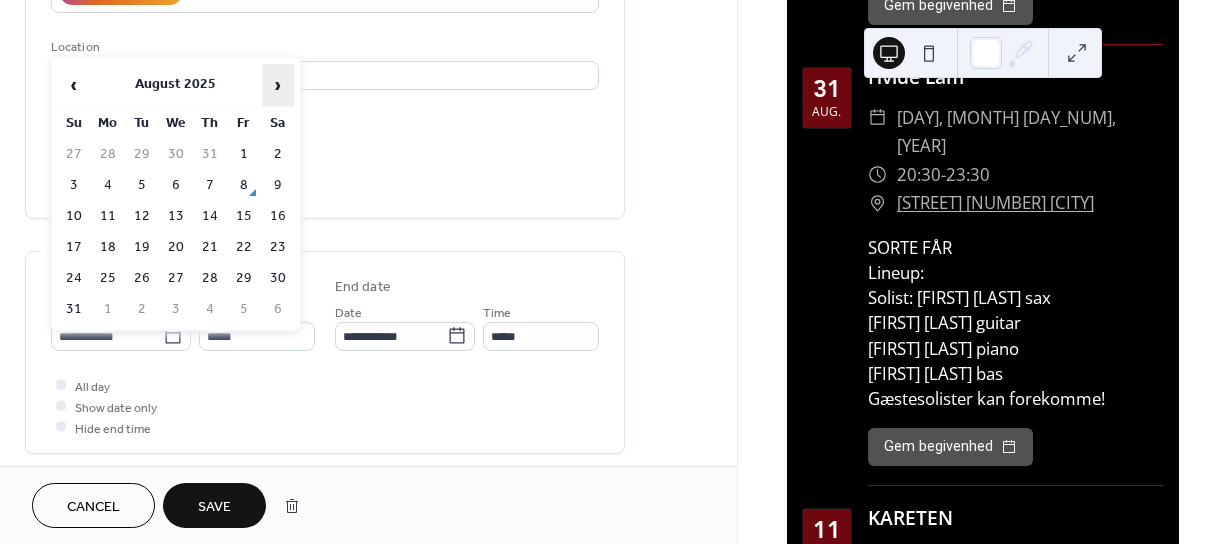 click on "›" at bounding box center (278, 85) 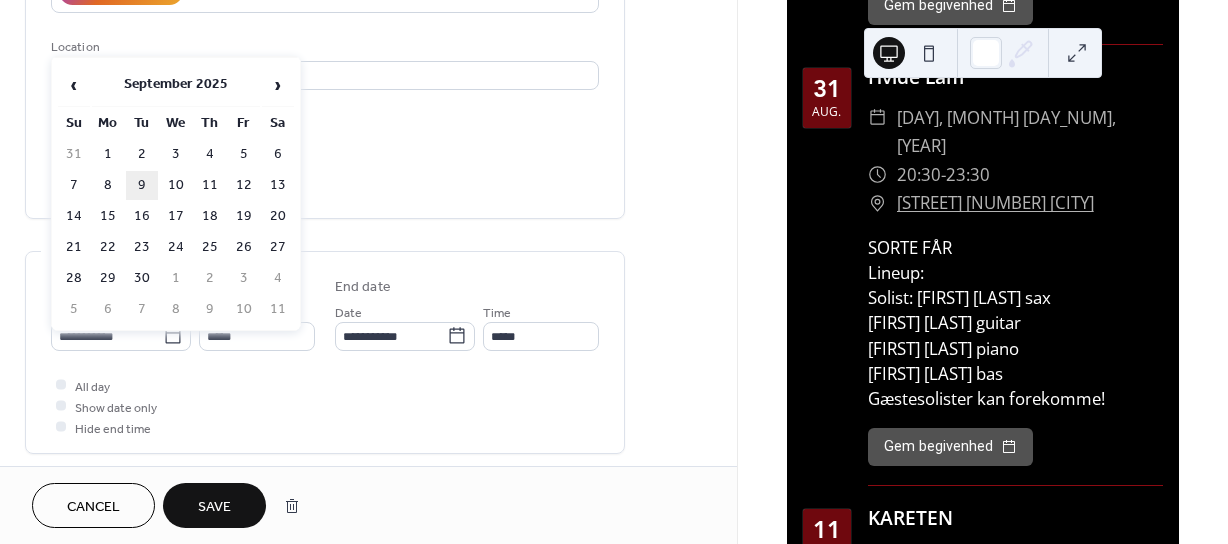 click on "9" at bounding box center (142, 185) 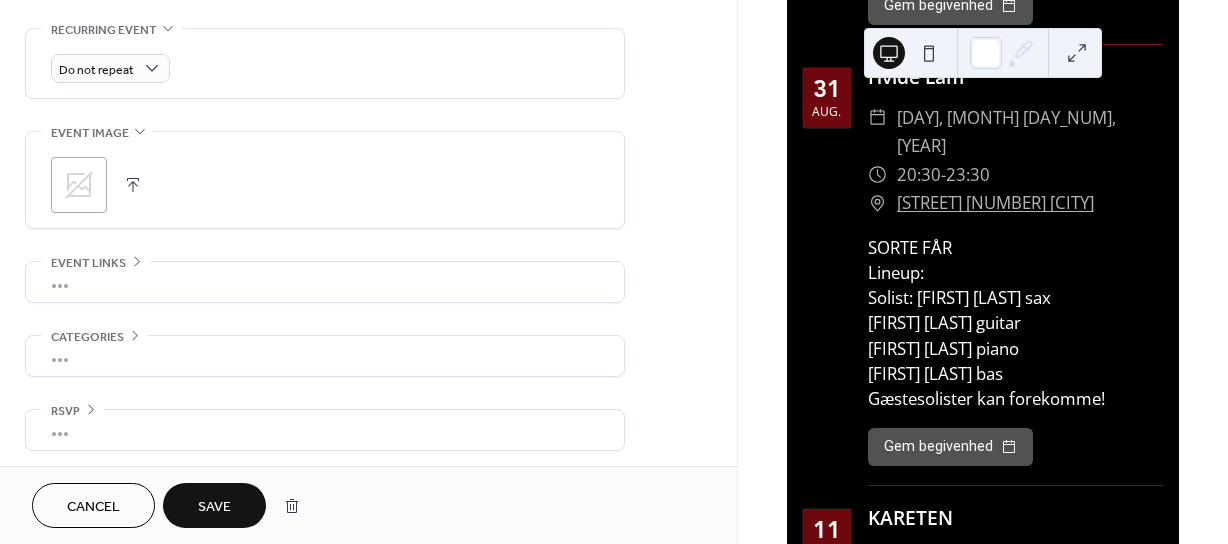 scroll, scrollTop: 859, scrollLeft: 0, axis: vertical 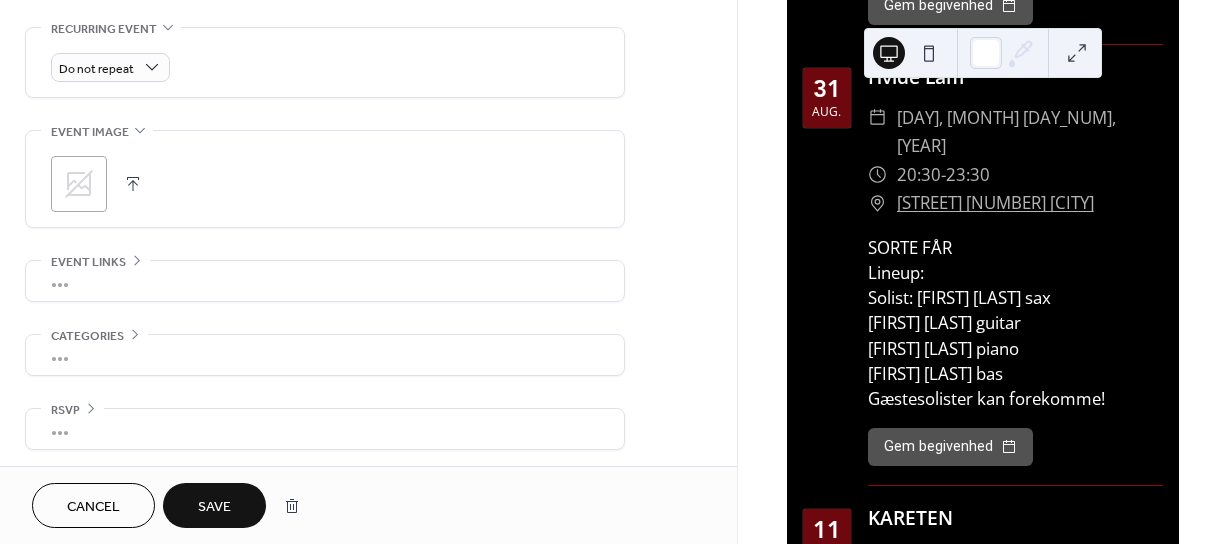 click on "Save" at bounding box center (214, 505) 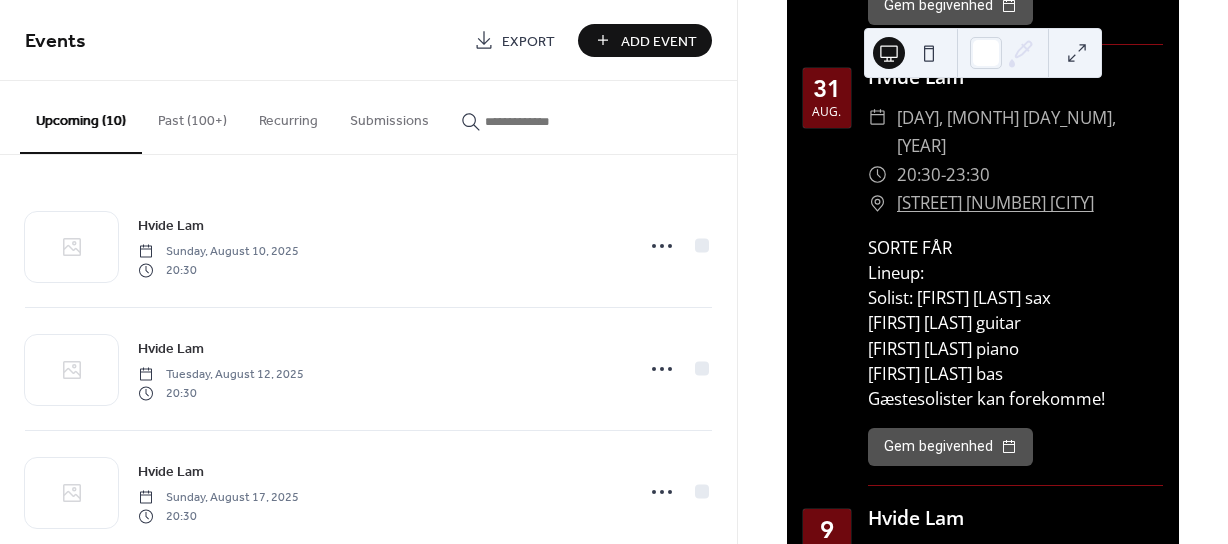 click on "Past (100+)" at bounding box center [192, 116] 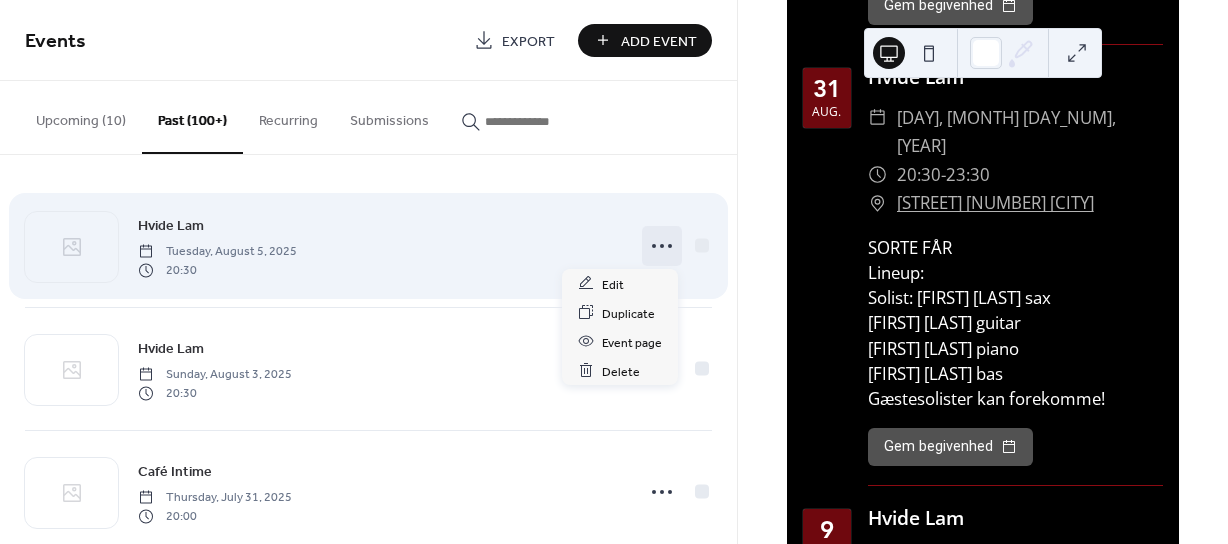 click 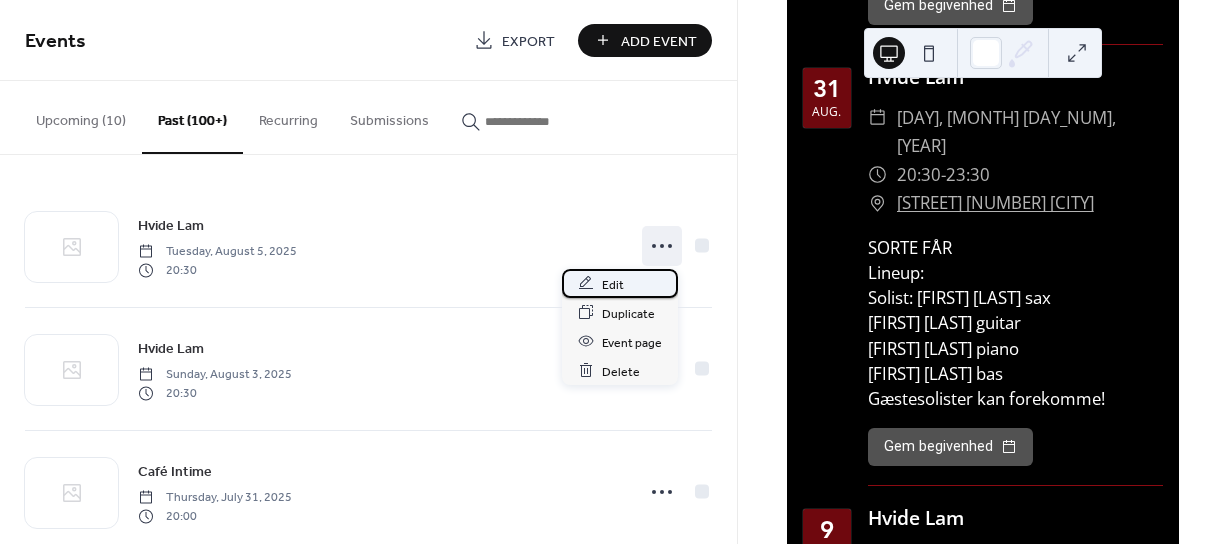 click on "Edit" at bounding box center [620, 283] 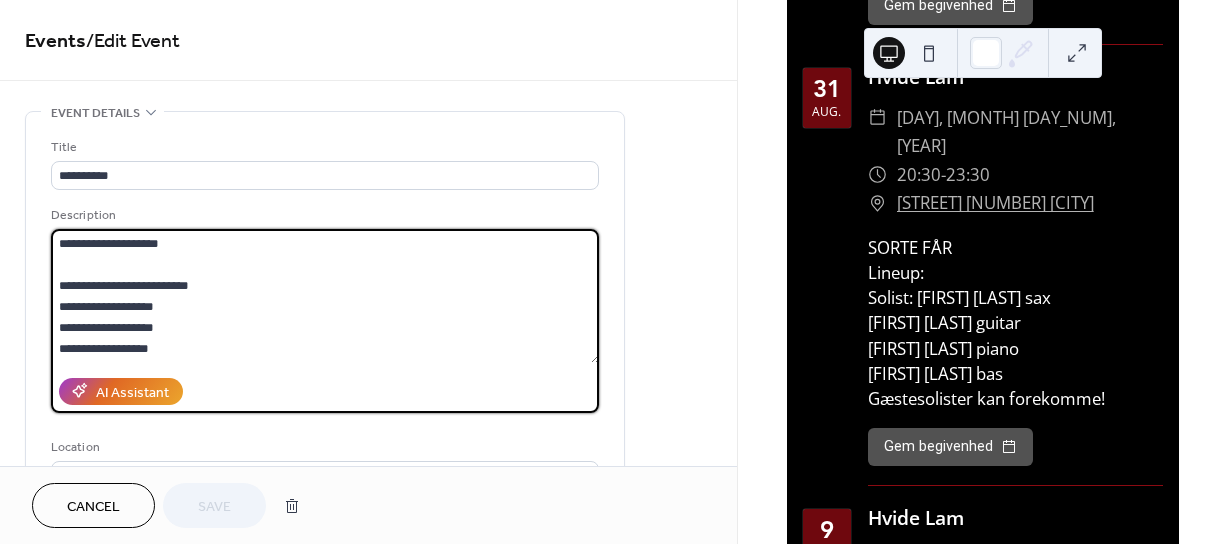 click on "**********" at bounding box center (325, 296) 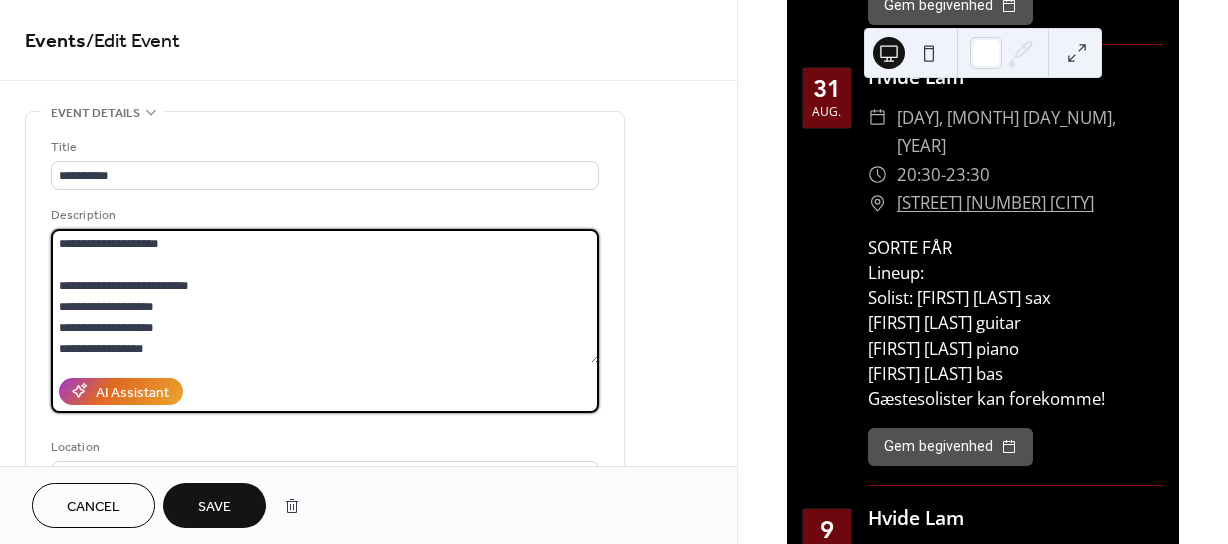 scroll, scrollTop: 20, scrollLeft: 0, axis: vertical 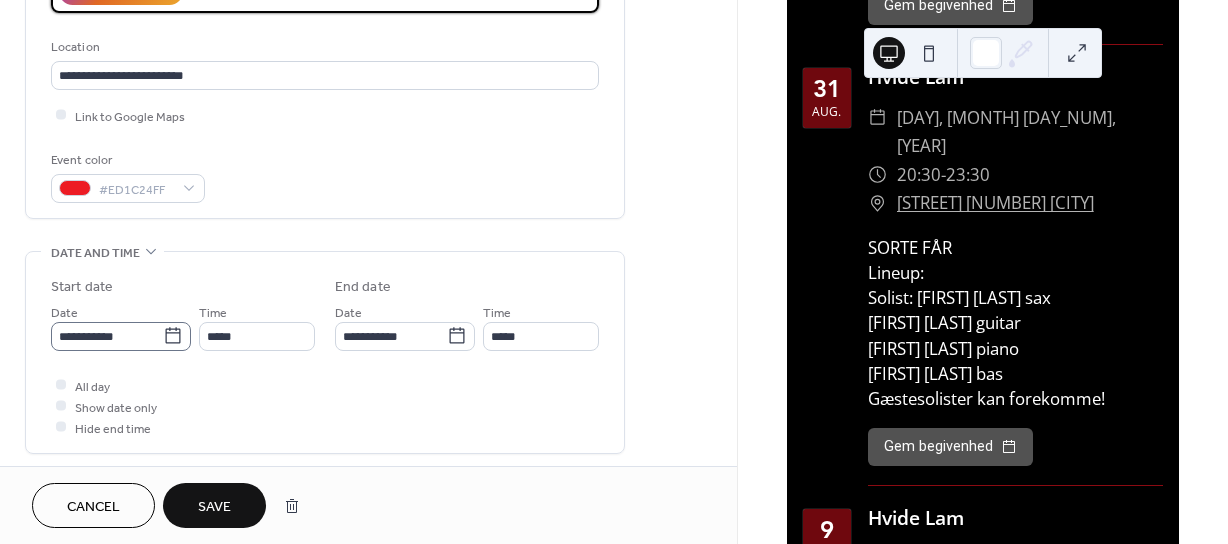 type on "**********" 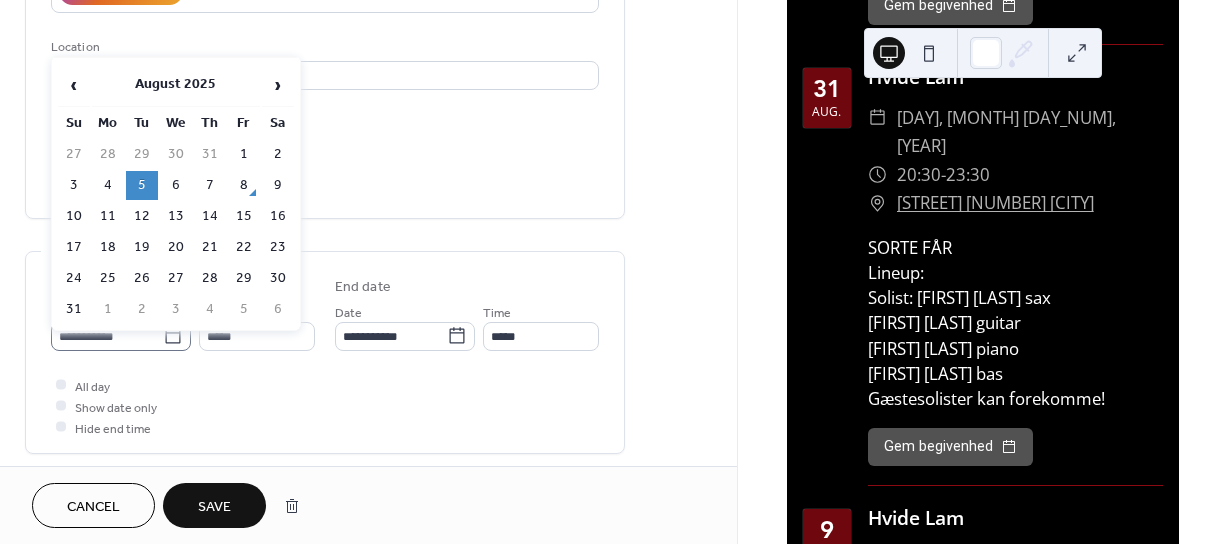 click 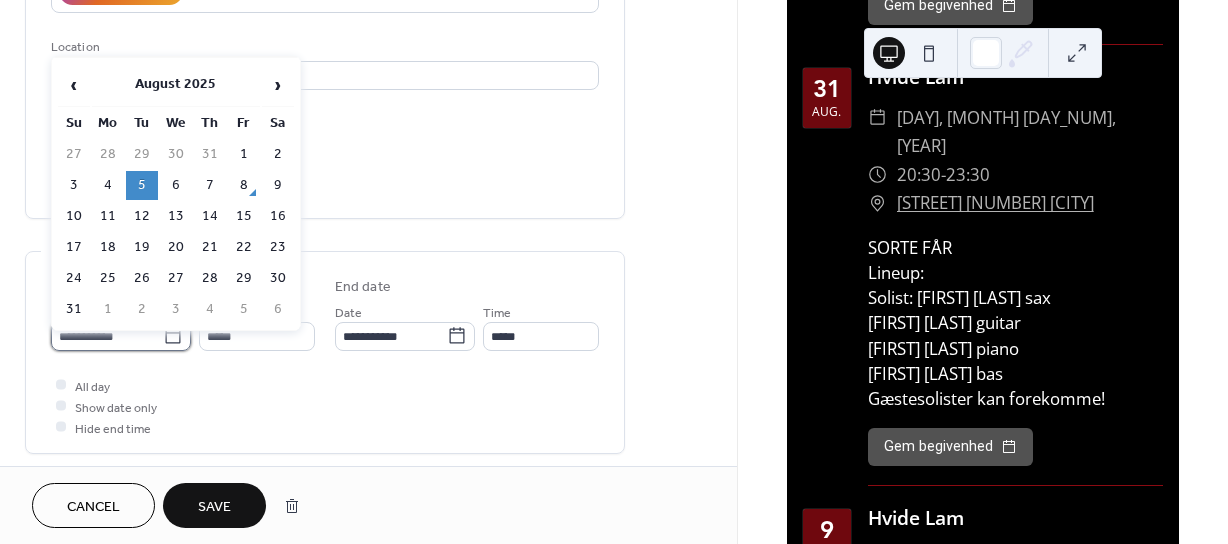 click on "**********" at bounding box center (107, 336) 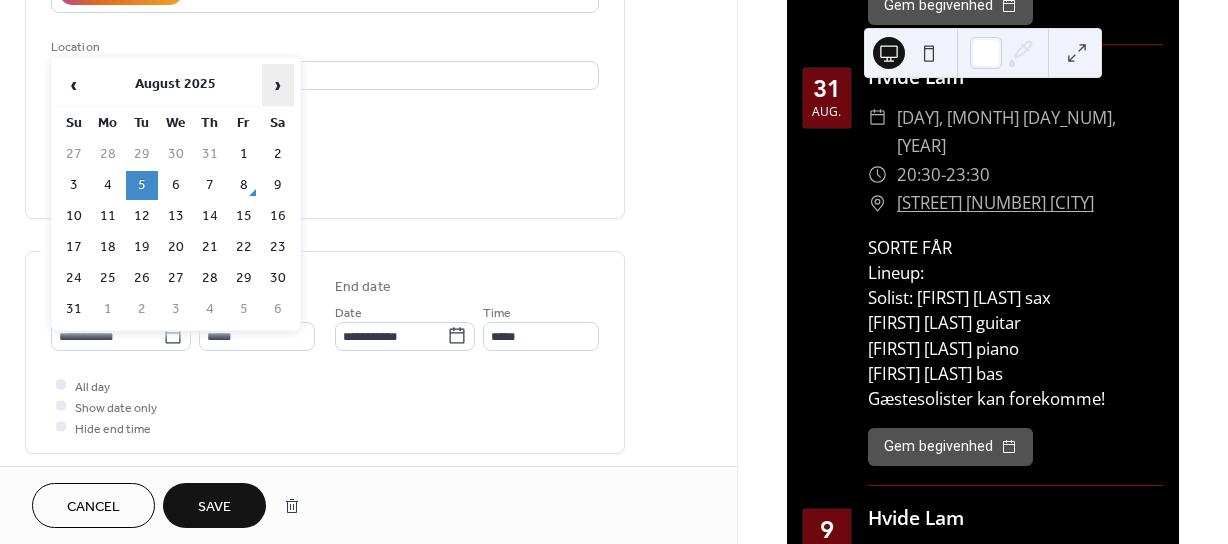click on "›" at bounding box center [278, 85] 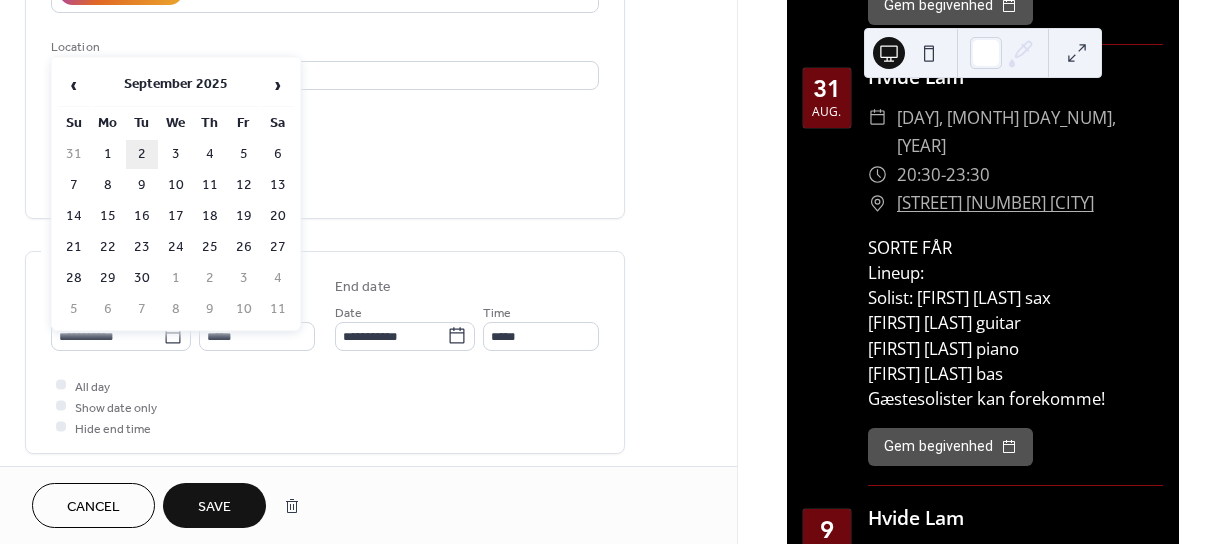 click on "2" at bounding box center (142, 154) 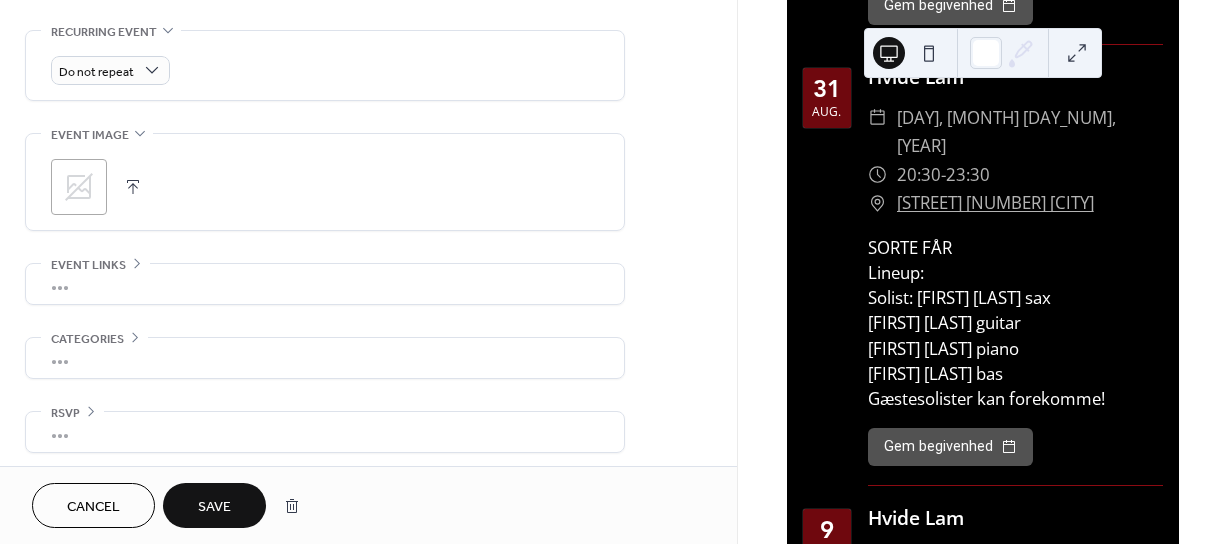 scroll, scrollTop: 859, scrollLeft: 0, axis: vertical 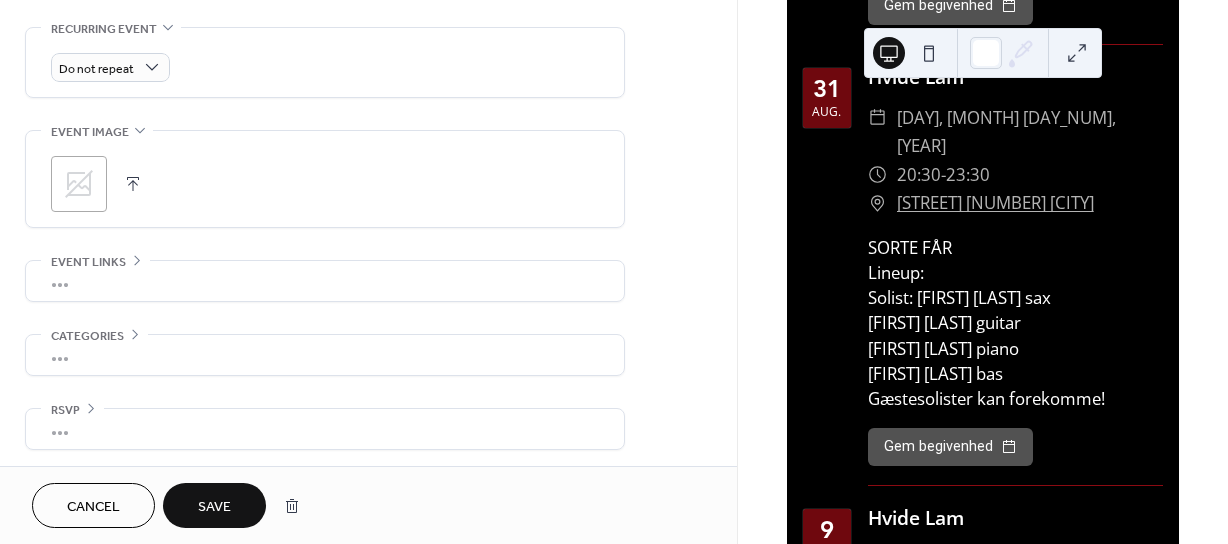 click on "Save" at bounding box center [214, 507] 